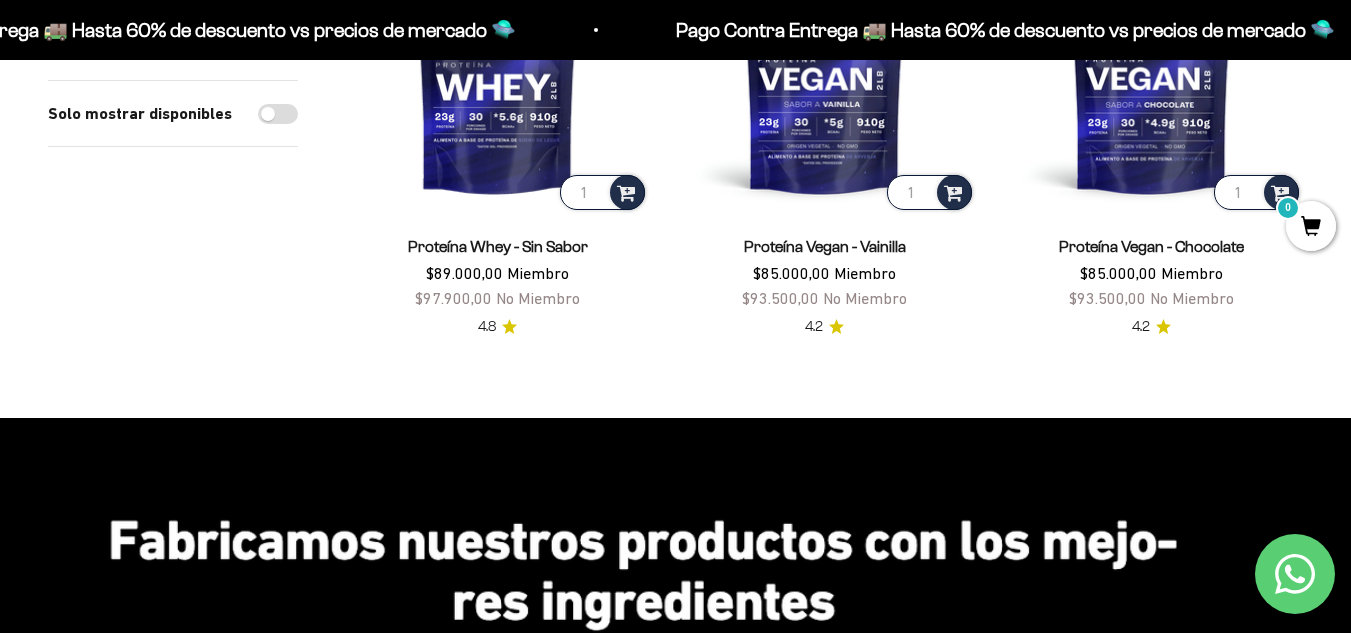 scroll, scrollTop: 2311, scrollLeft: 0, axis: vertical 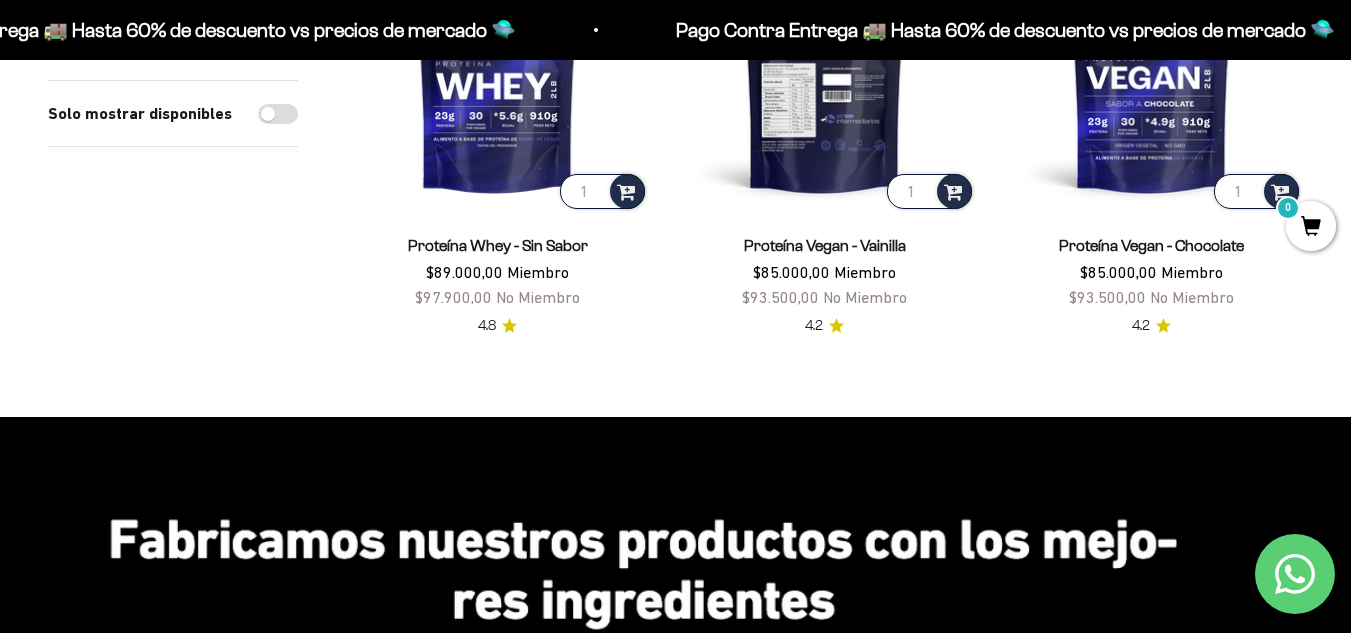 click at bounding box center [824, 61] 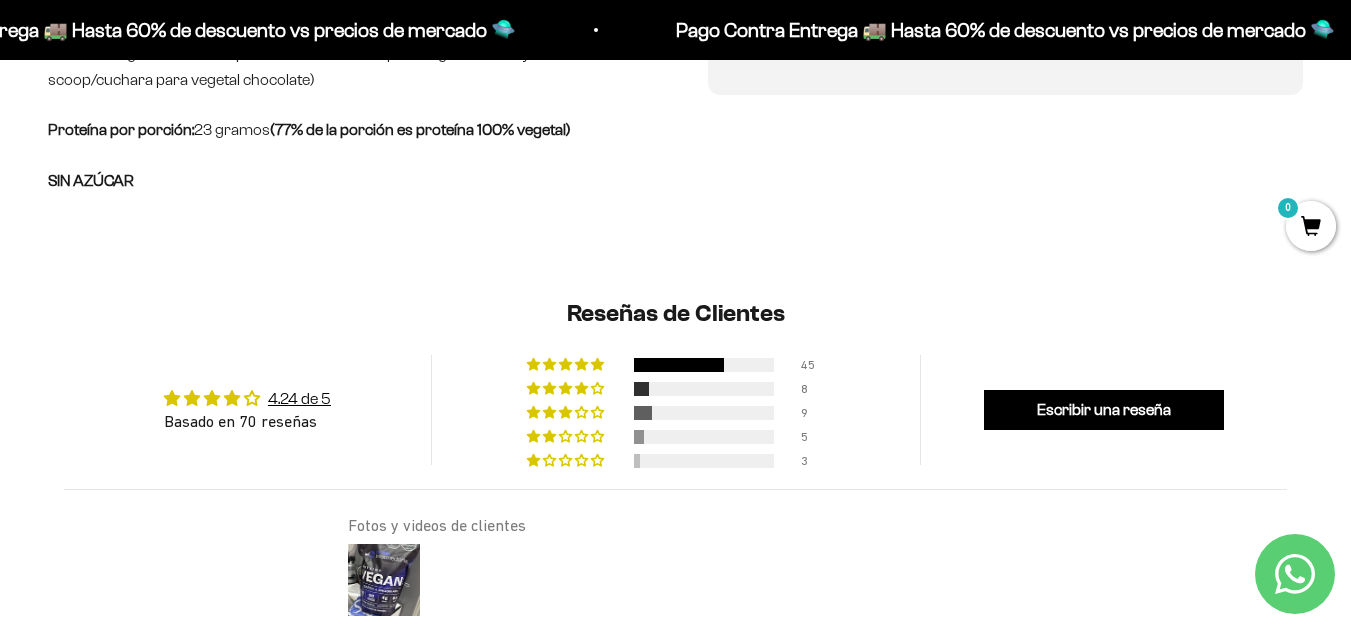 scroll, scrollTop: 1046, scrollLeft: 0, axis: vertical 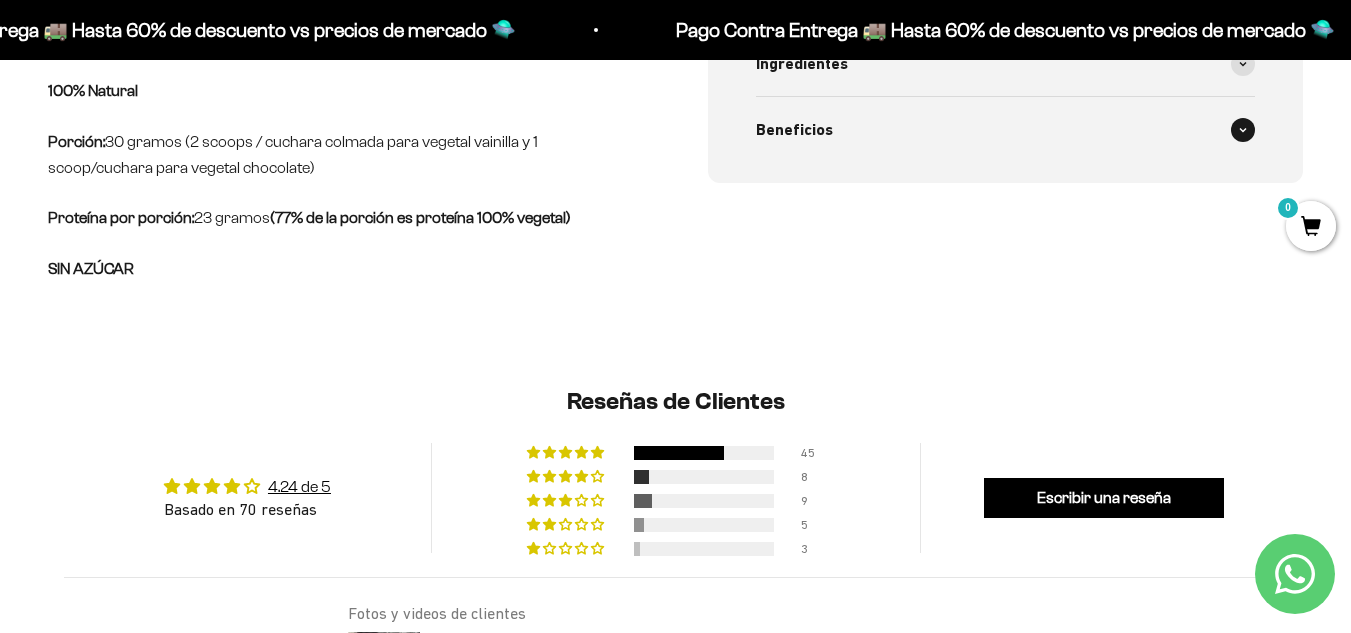 click on "Beneficios" at bounding box center [1006, 130] 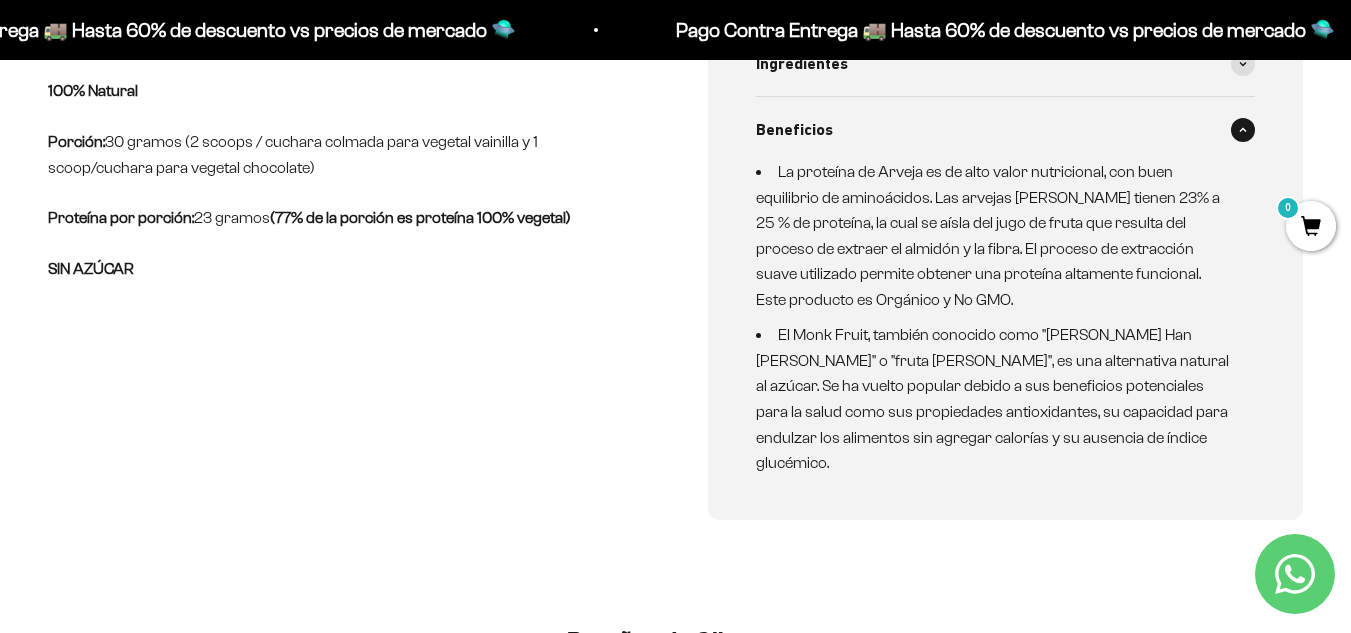 scroll, scrollTop: 0, scrollLeft: 0, axis: both 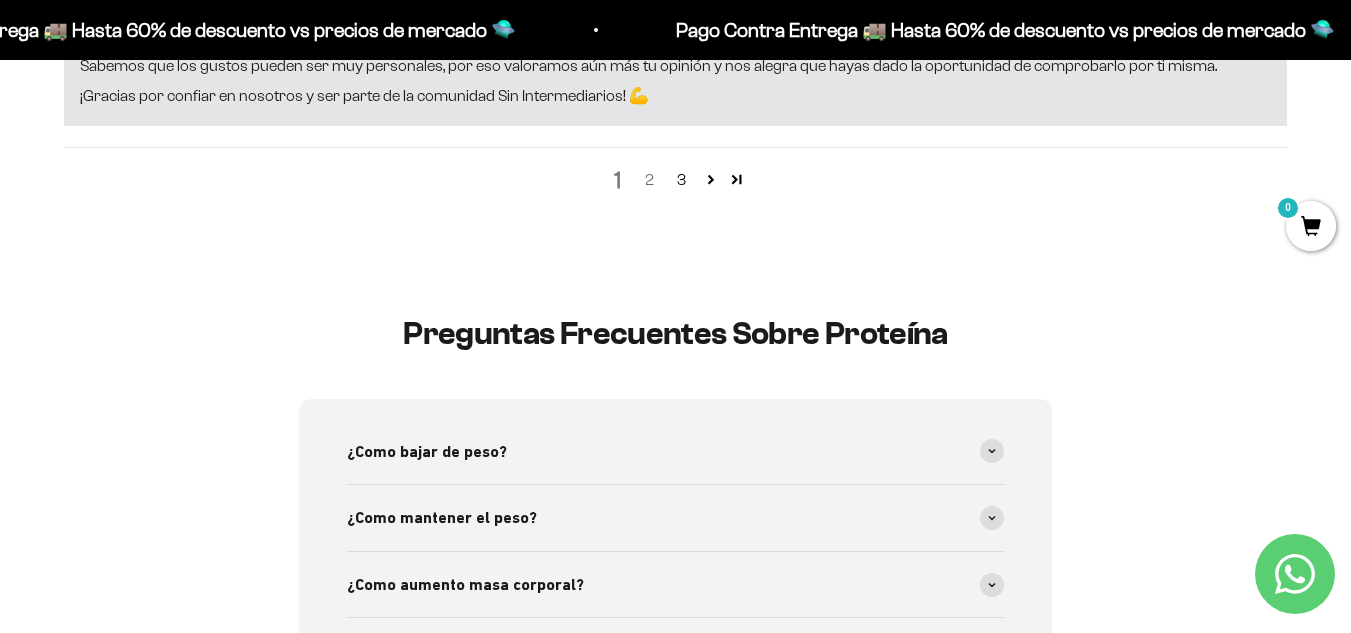 click on "2" at bounding box center (650, 180) 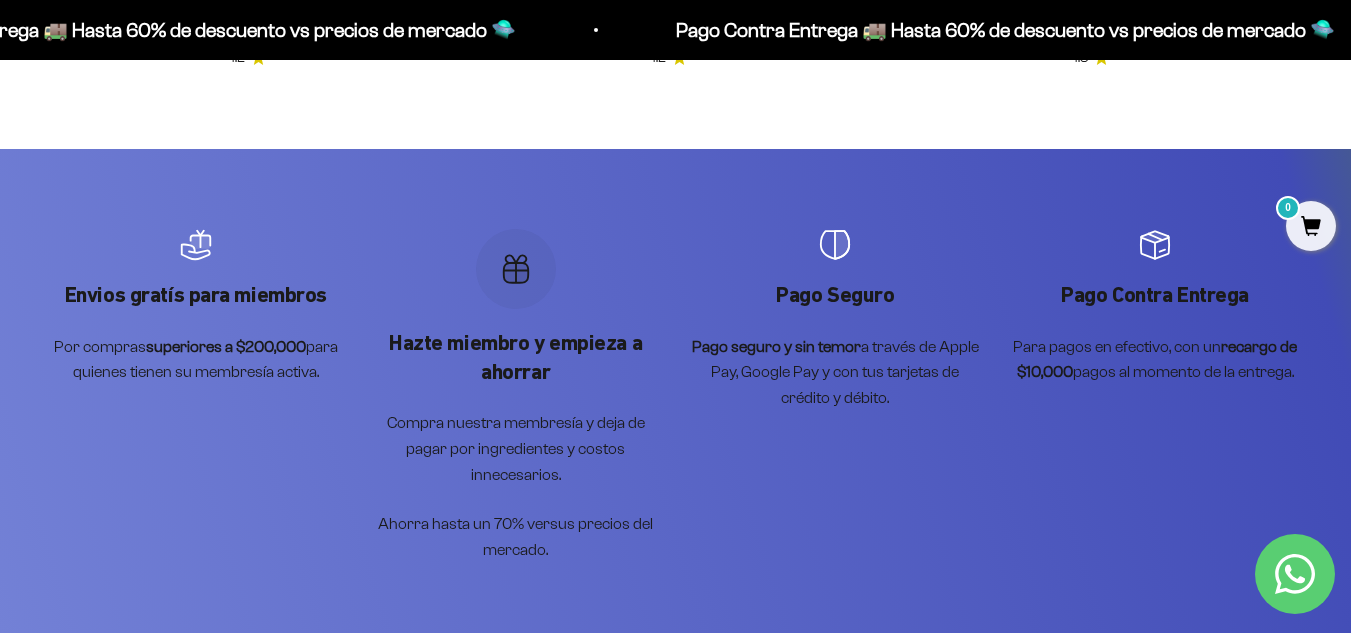 scroll, scrollTop: 2053, scrollLeft: 0, axis: vertical 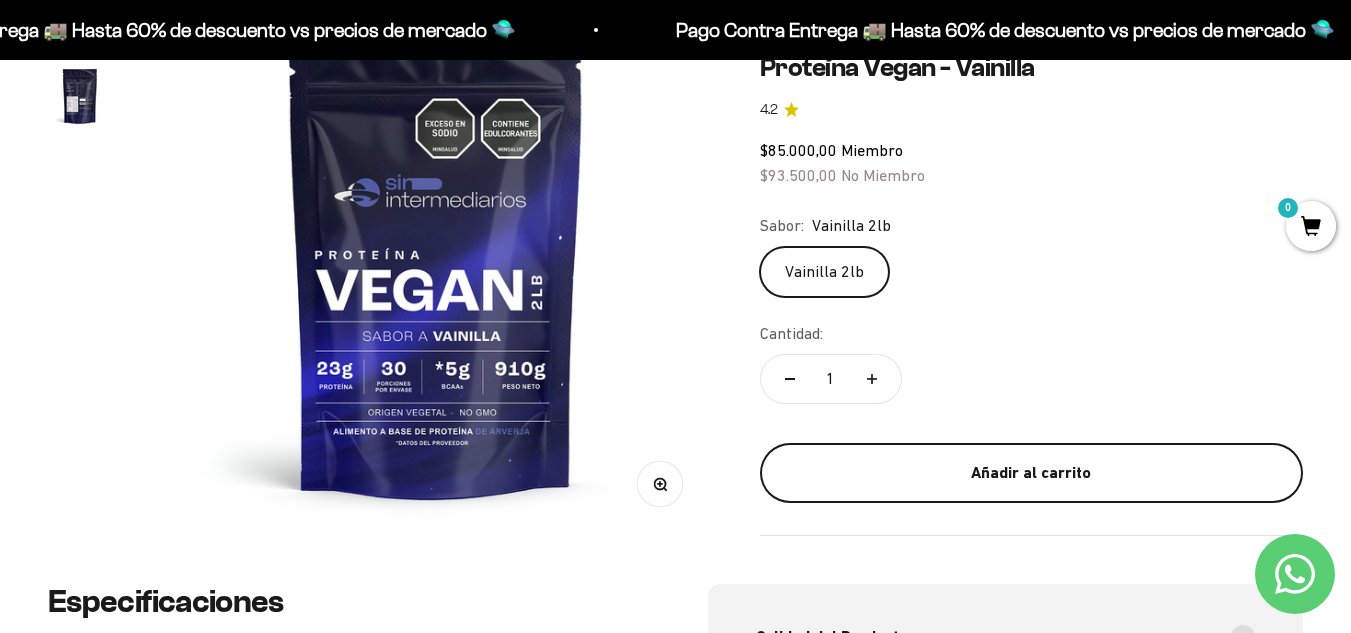 click on "Añadir al carrito" at bounding box center (1031, 473) 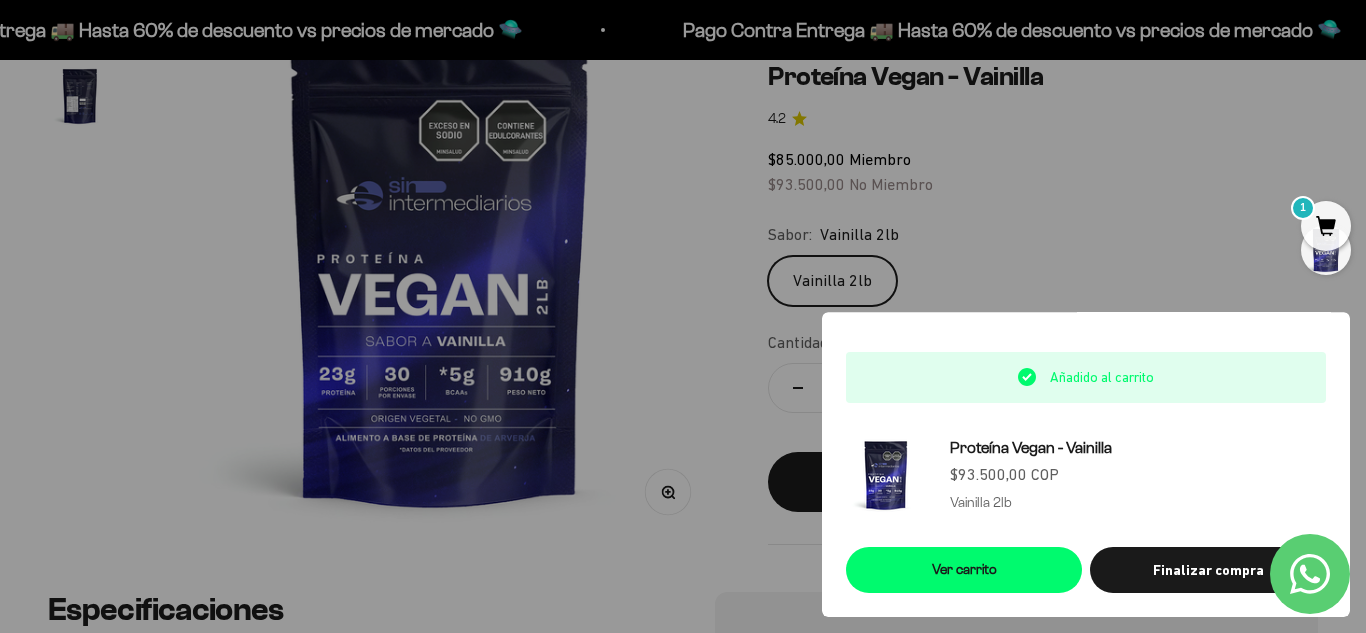 click at bounding box center [683, 316] 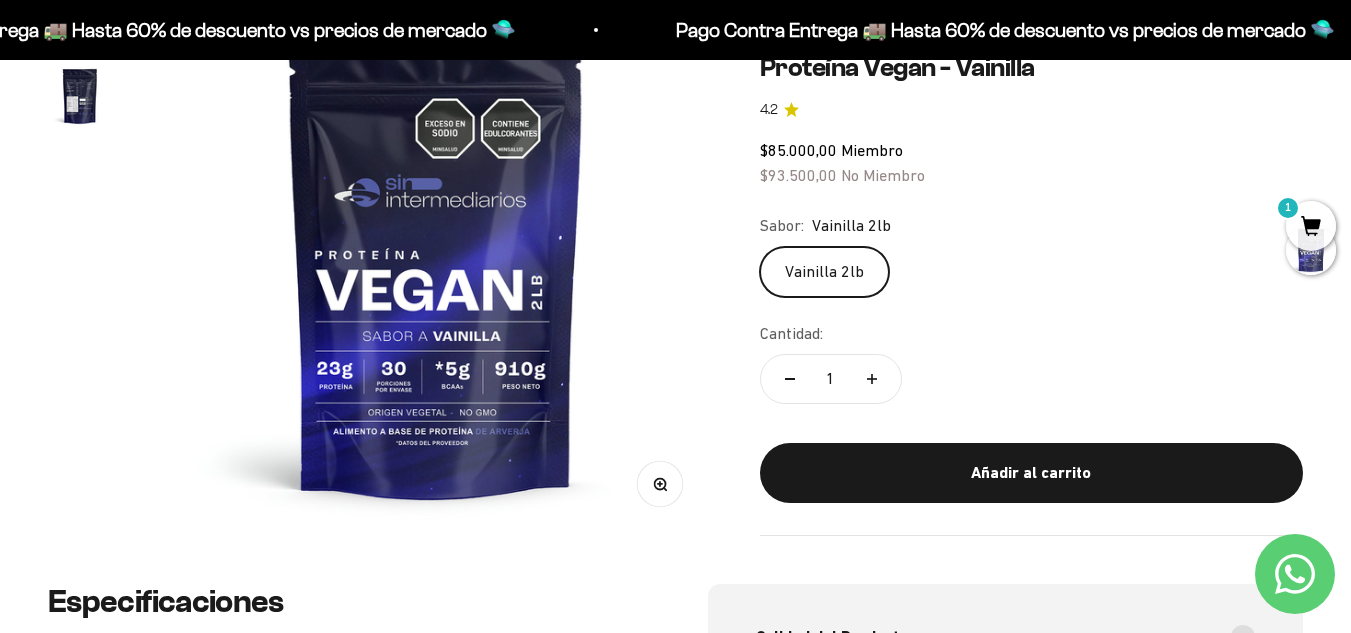 scroll, scrollTop: 0, scrollLeft: 0, axis: both 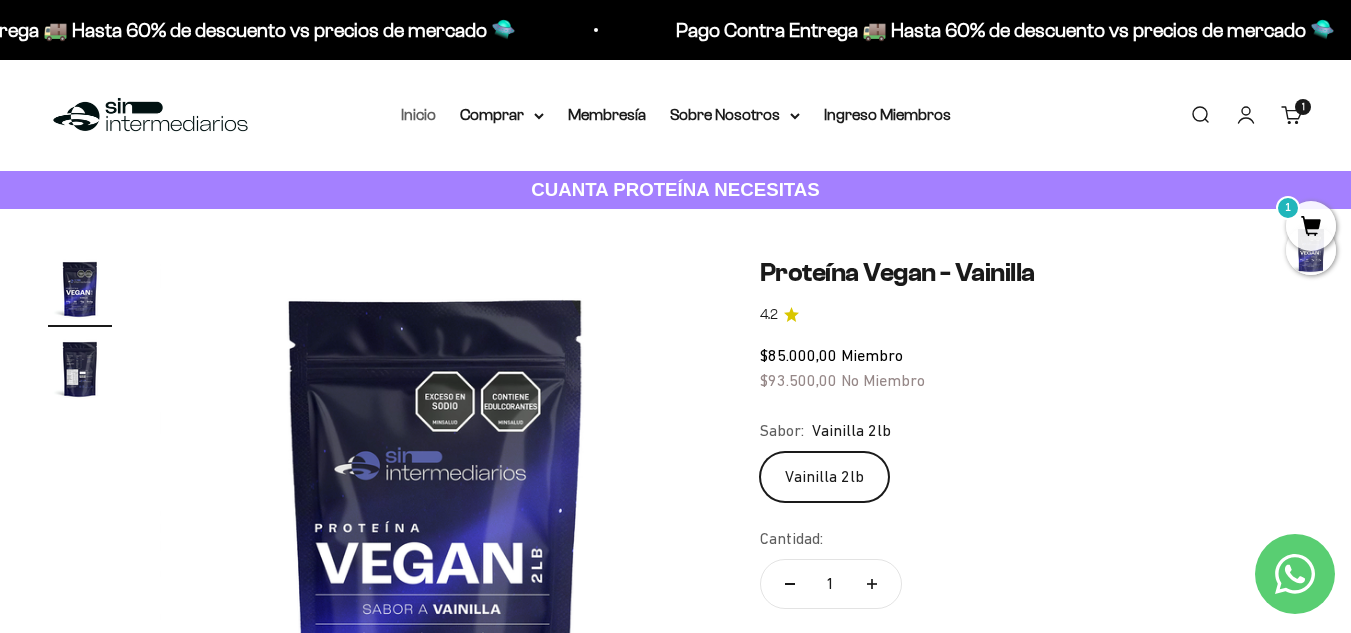click on "Inicio" at bounding box center [418, 114] 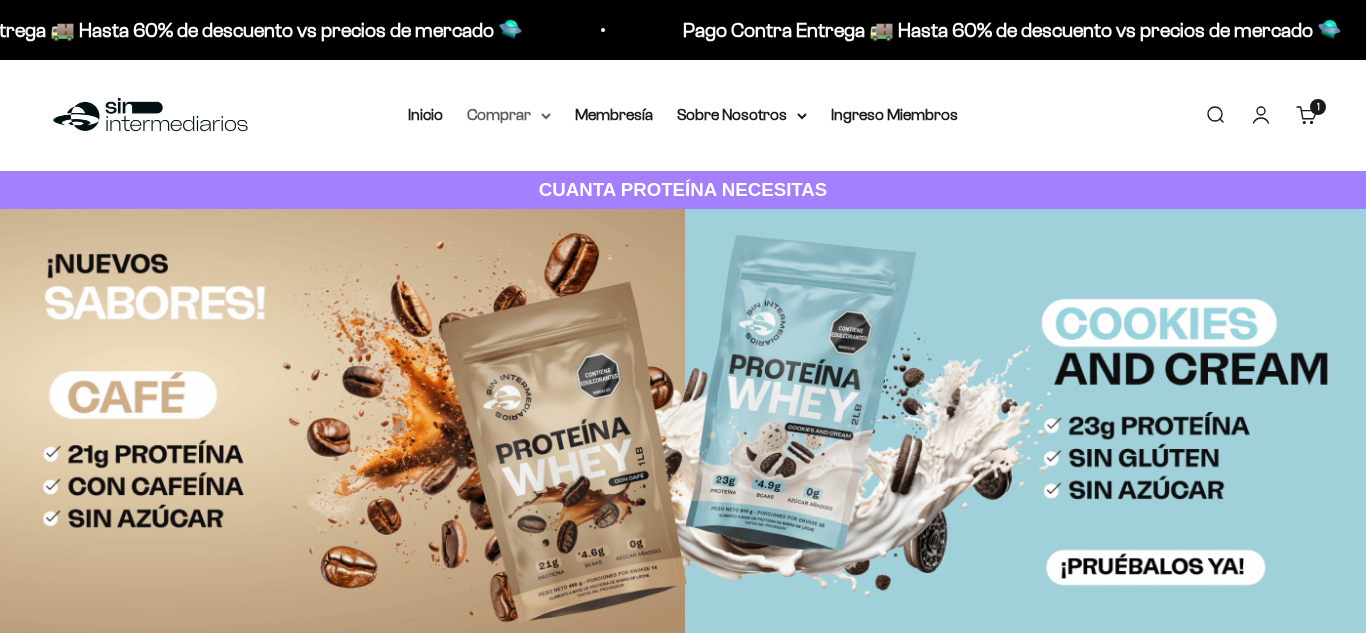 click on "Comprar" at bounding box center [509, 115] 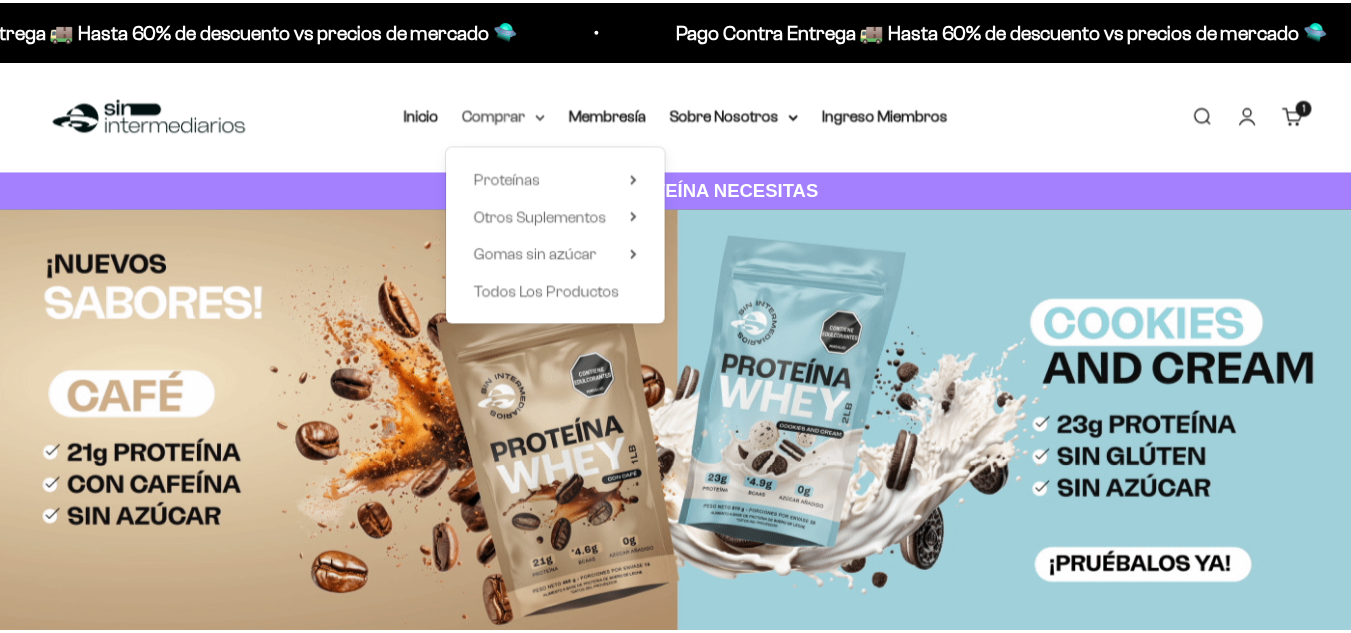 scroll, scrollTop: 0, scrollLeft: 0, axis: both 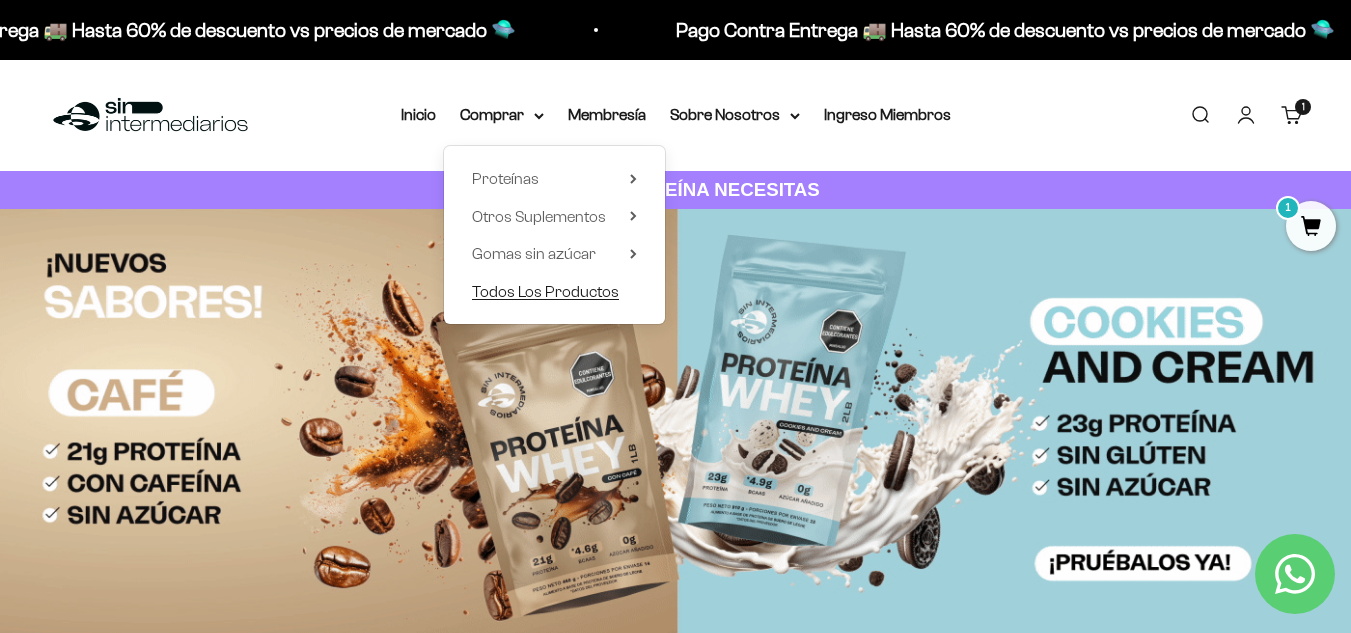 click on "Todos Los Productos" at bounding box center [545, 291] 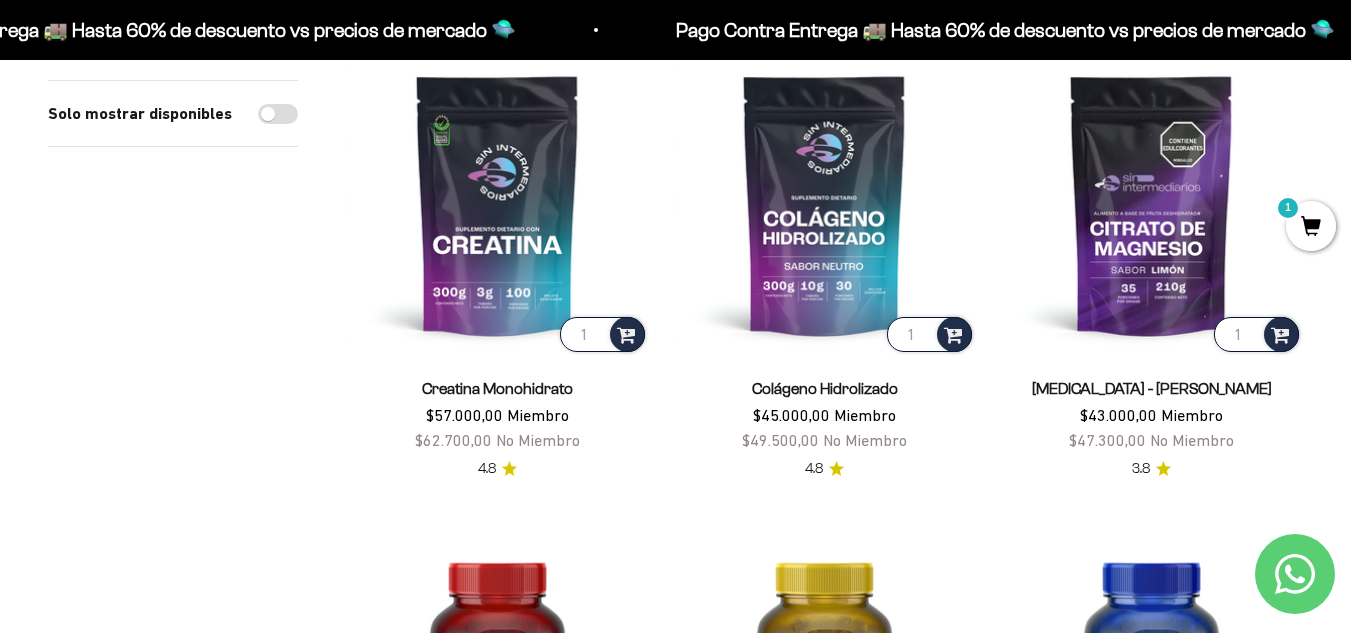 scroll, scrollTop: 251, scrollLeft: 0, axis: vertical 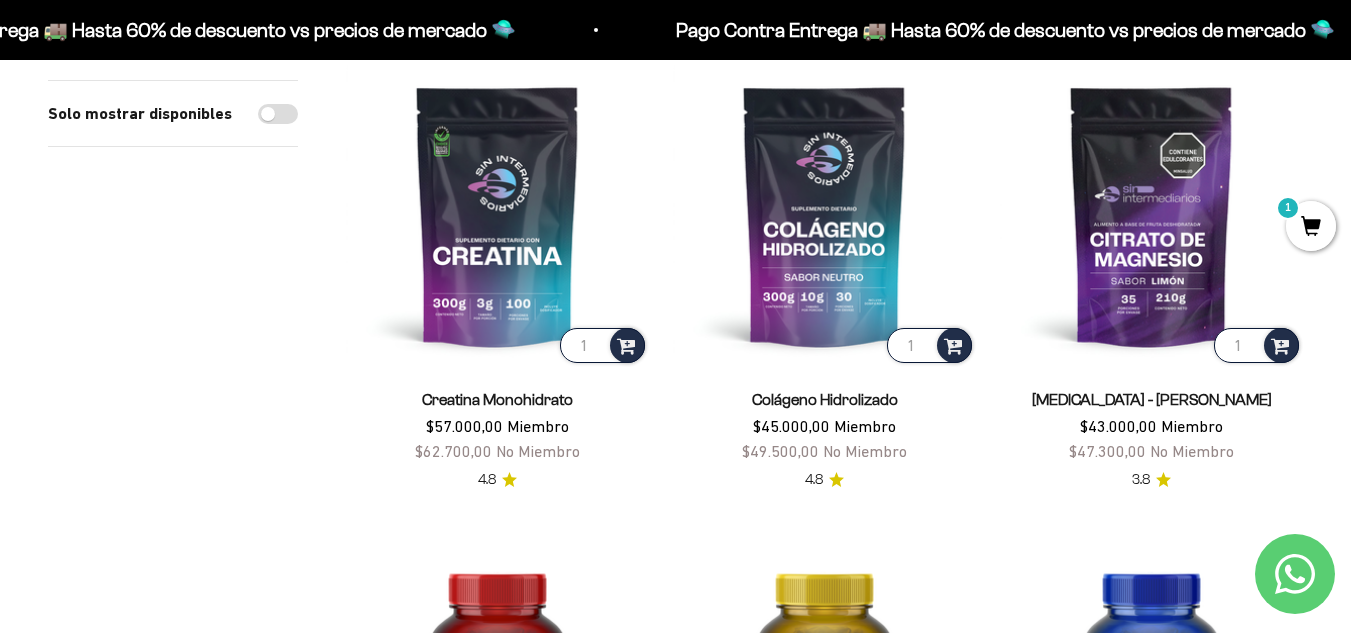 click at bounding box center [824, 215] 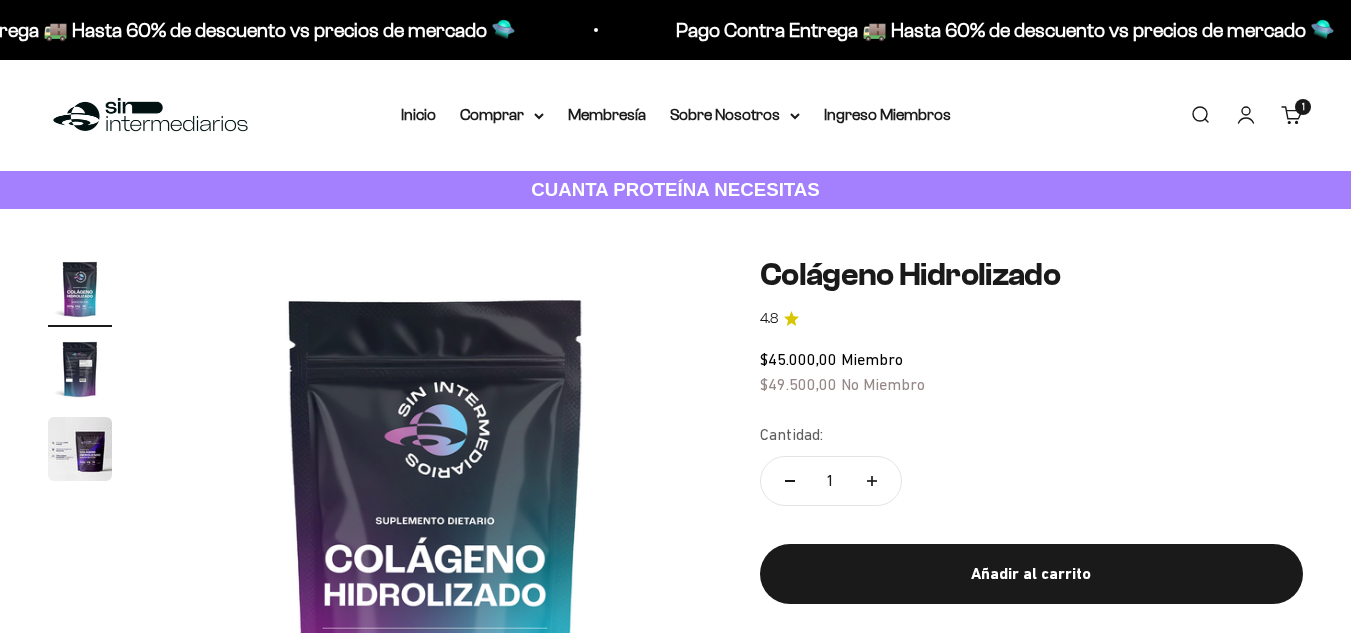scroll, scrollTop: 0, scrollLeft: 0, axis: both 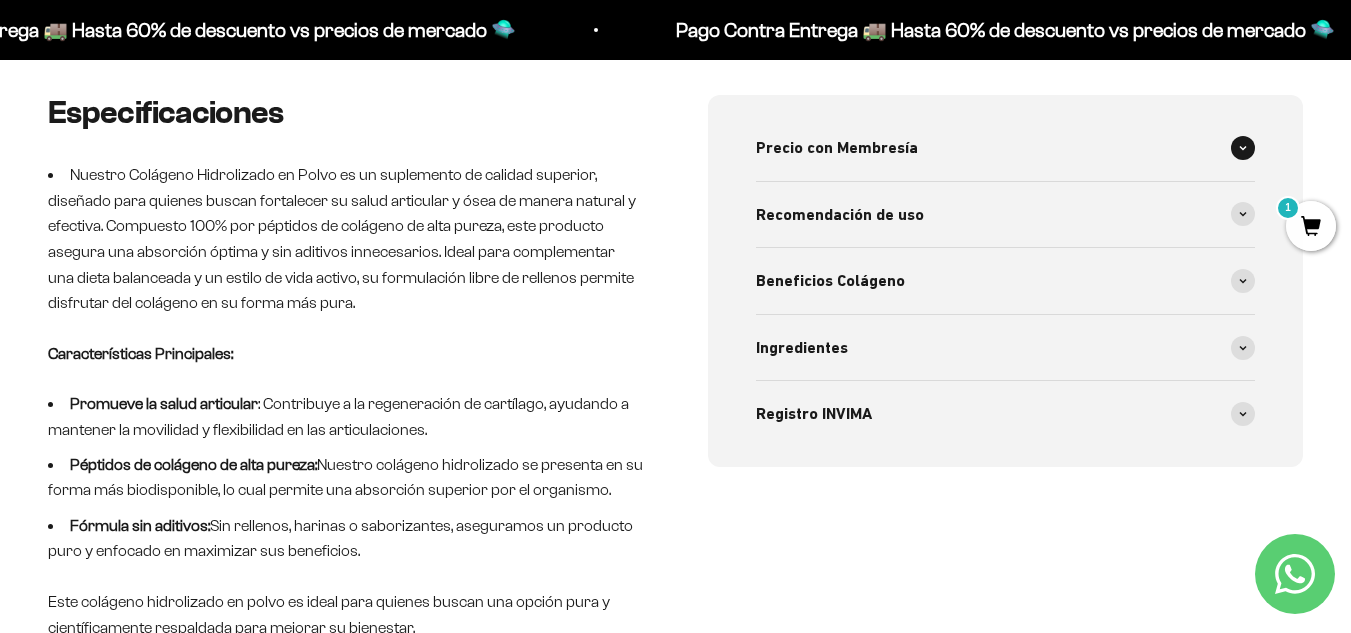 click on "Precio con Membresía" at bounding box center (1006, 148) 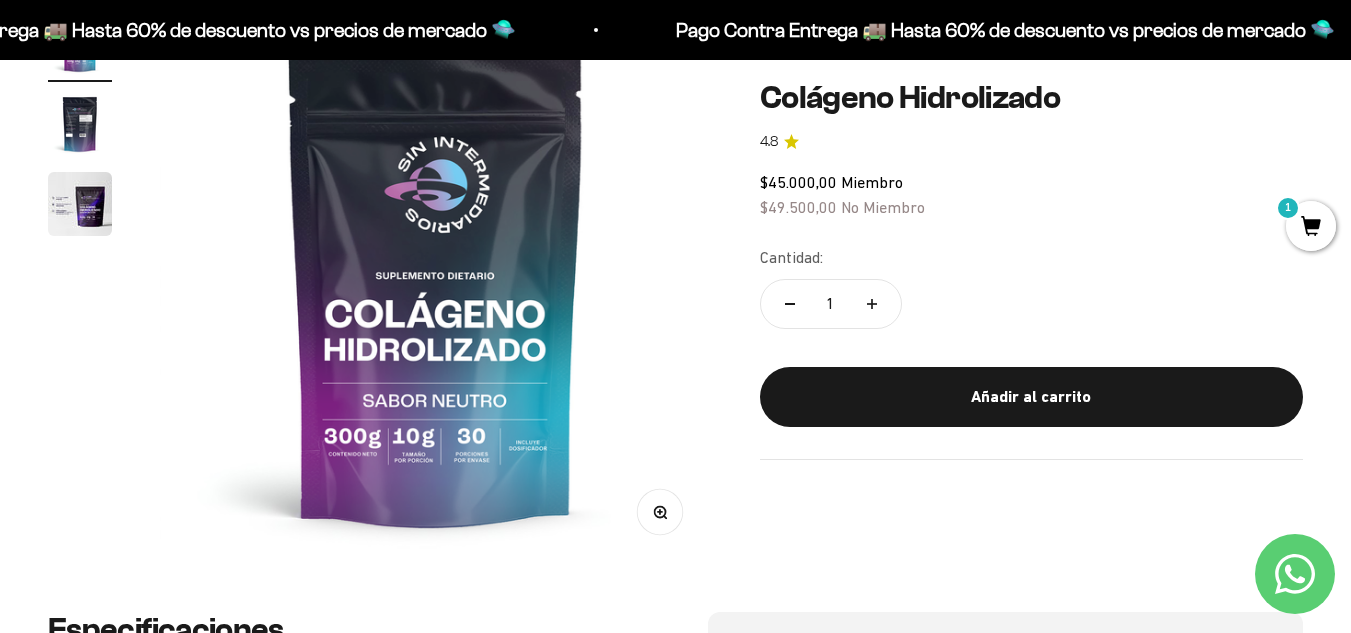 scroll, scrollTop: 246, scrollLeft: 0, axis: vertical 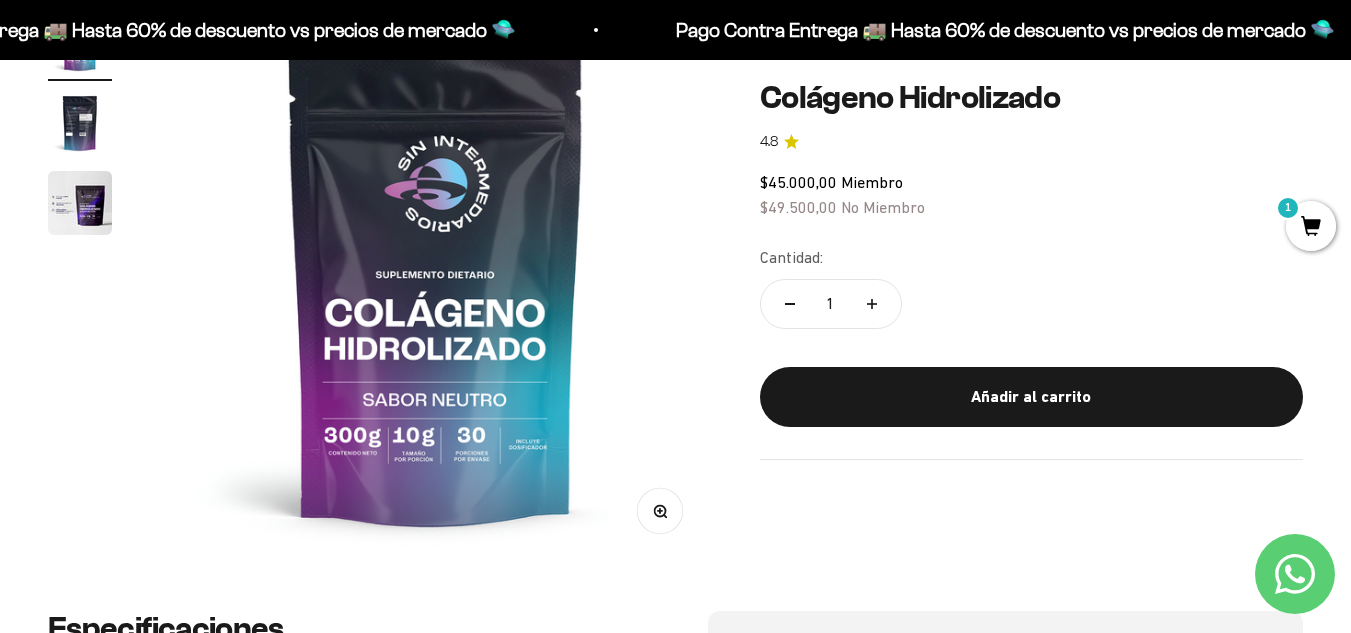 click at bounding box center (80, 203) 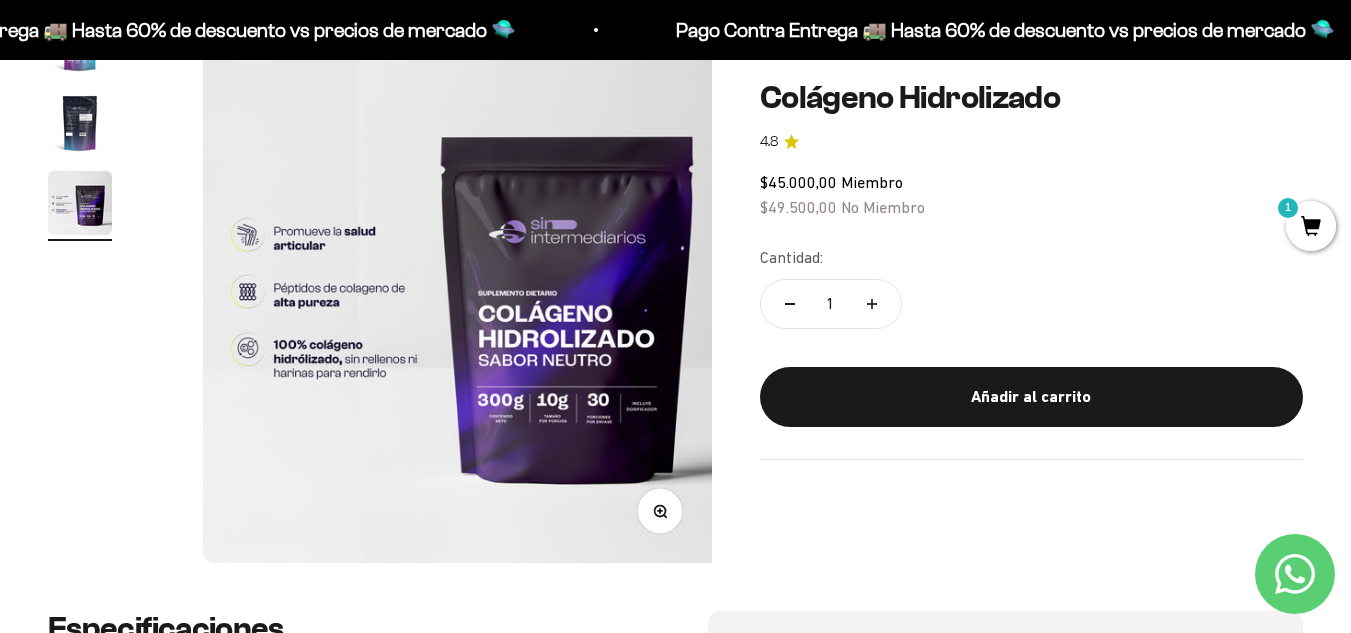 scroll, scrollTop: 0, scrollLeft: 1128, axis: horizontal 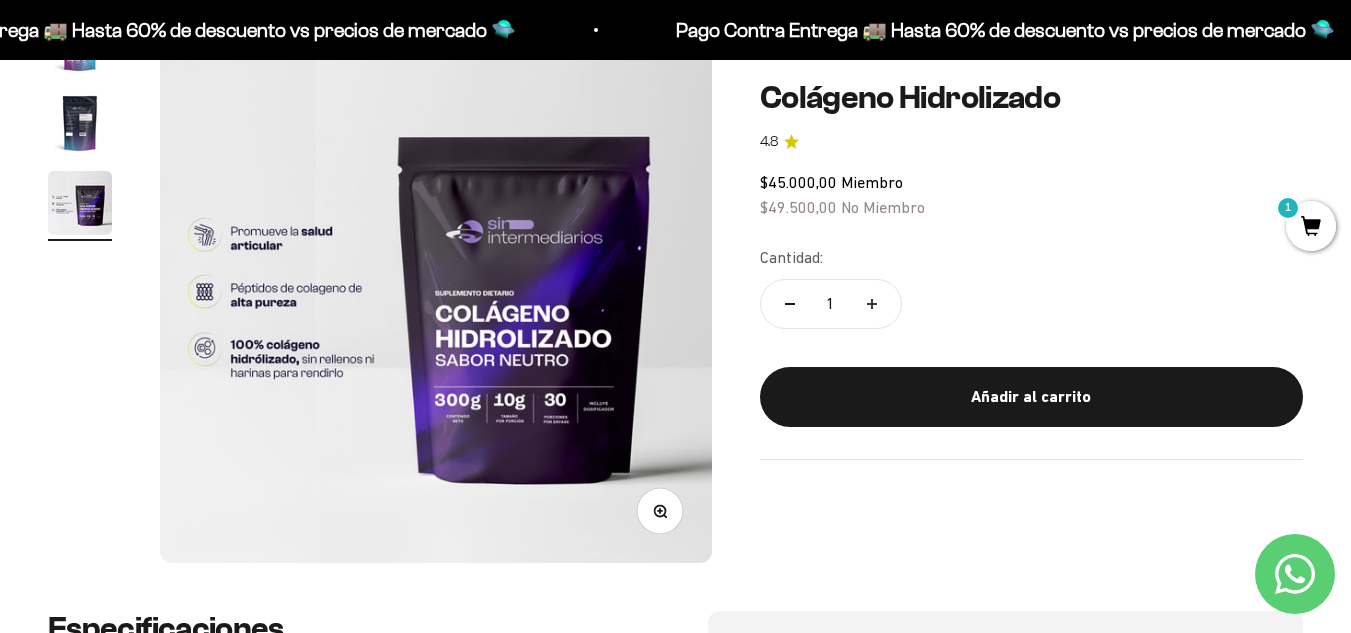 click at bounding box center [80, 123] 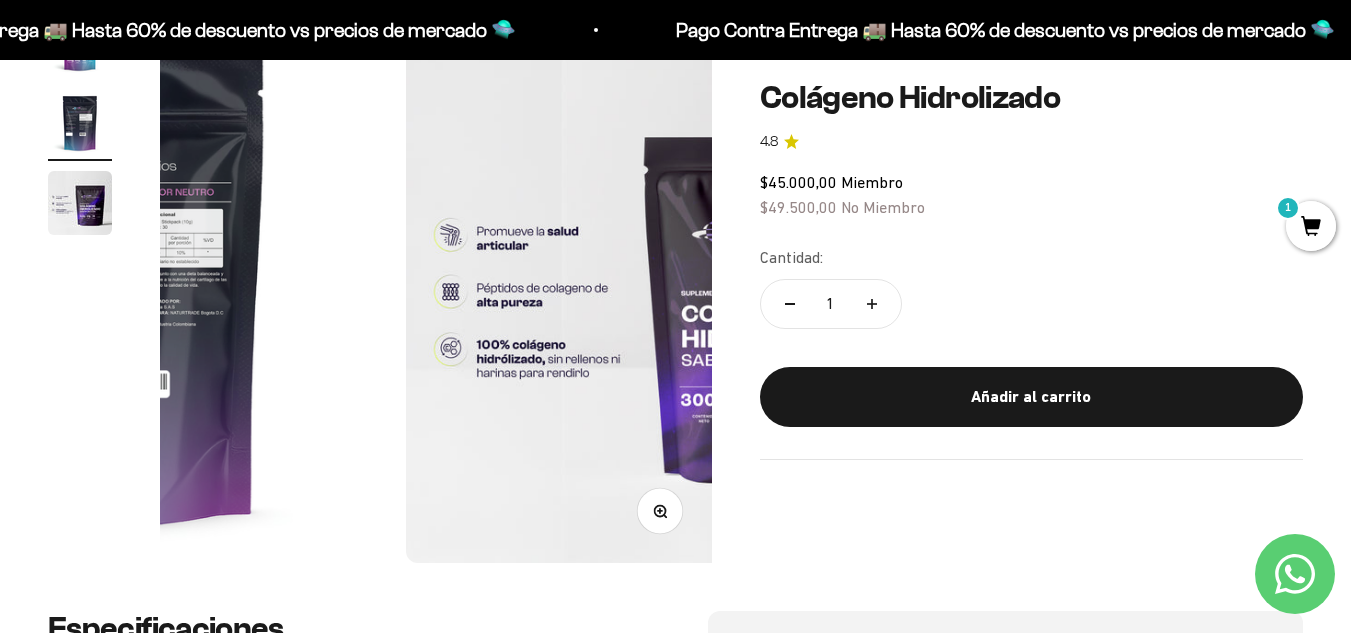 scroll, scrollTop: 0, scrollLeft: 564, axis: horizontal 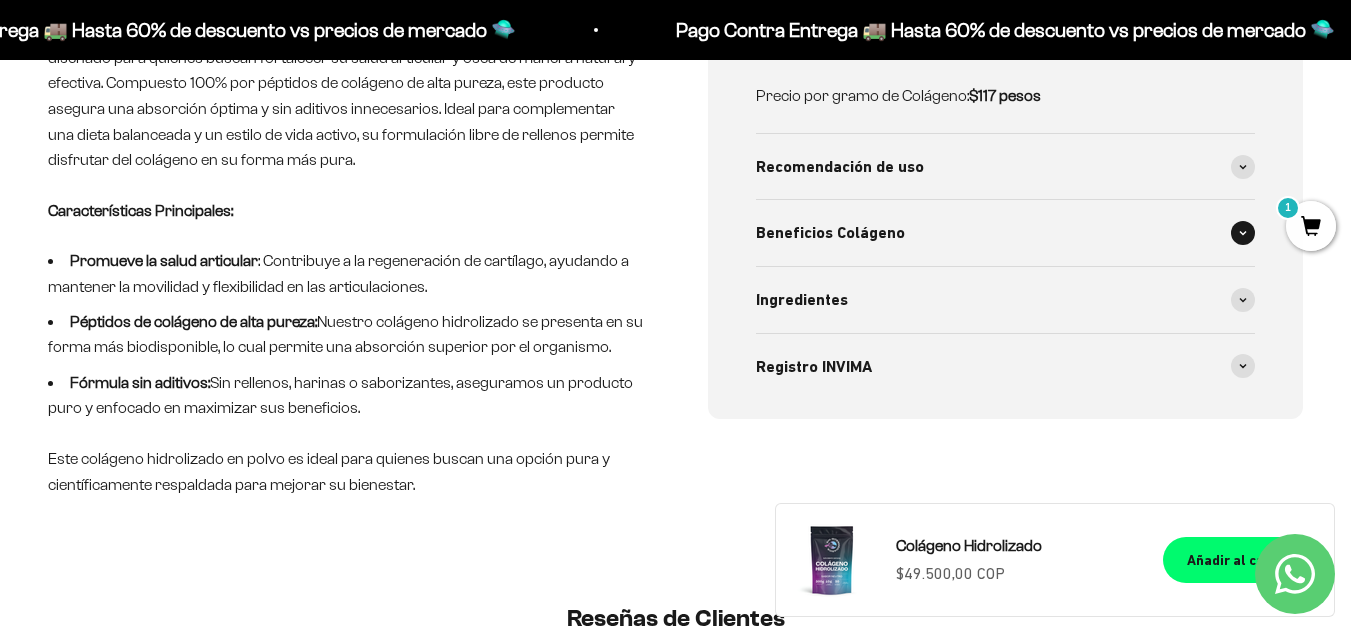 click on "Beneficios Colágeno" at bounding box center [830, 233] 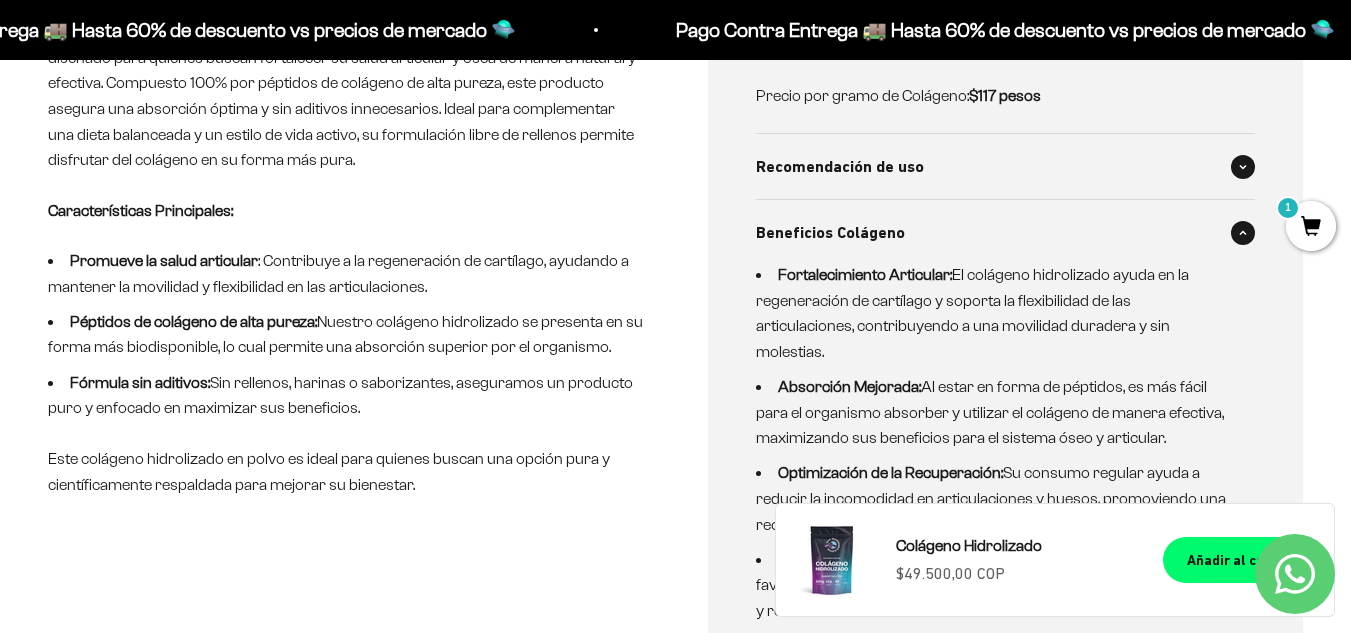 click on "Recomendación de uso" at bounding box center (1006, 167) 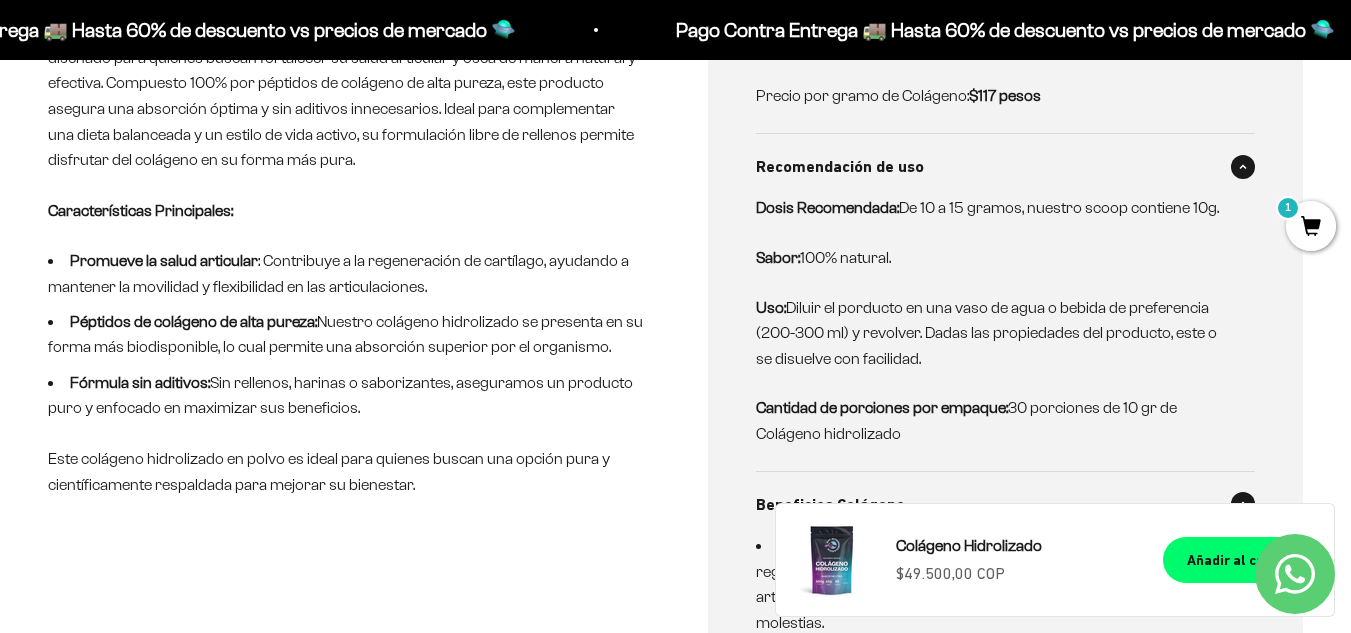 drag, startPoint x: 906, startPoint y: 208, endPoint x: 950, endPoint y: 242, distance: 55.605755 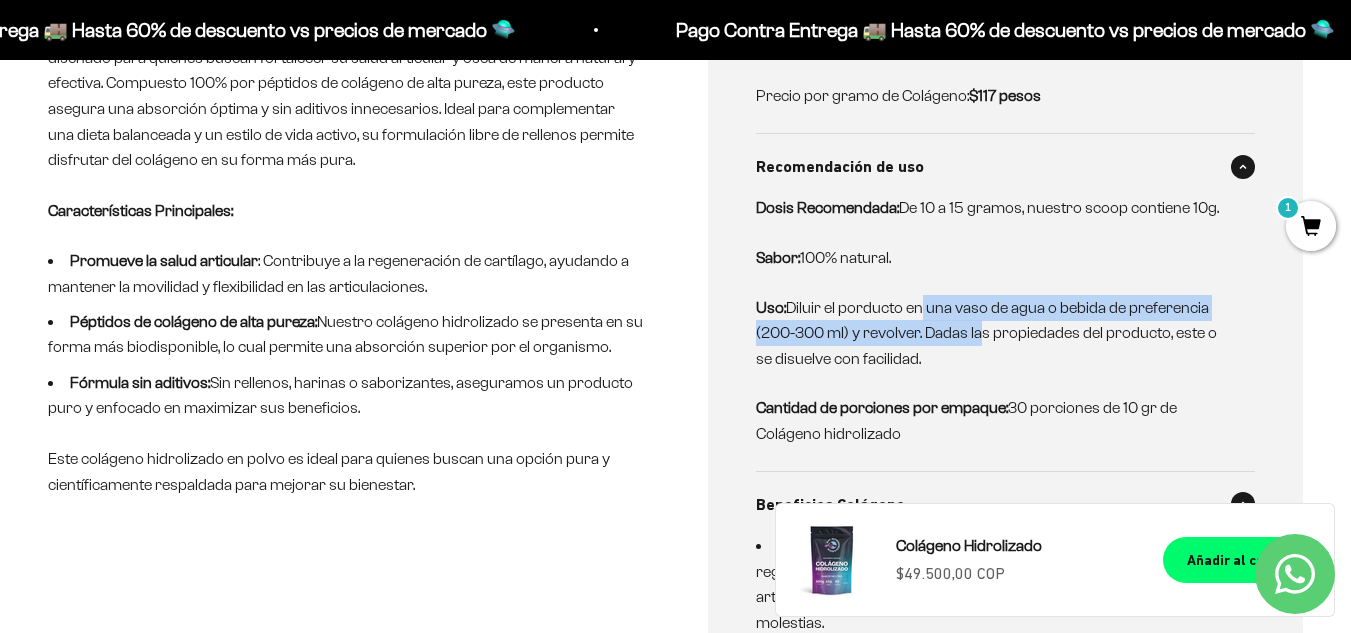 drag, startPoint x: 924, startPoint y: 319, endPoint x: 982, endPoint y: 341, distance: 62.03225 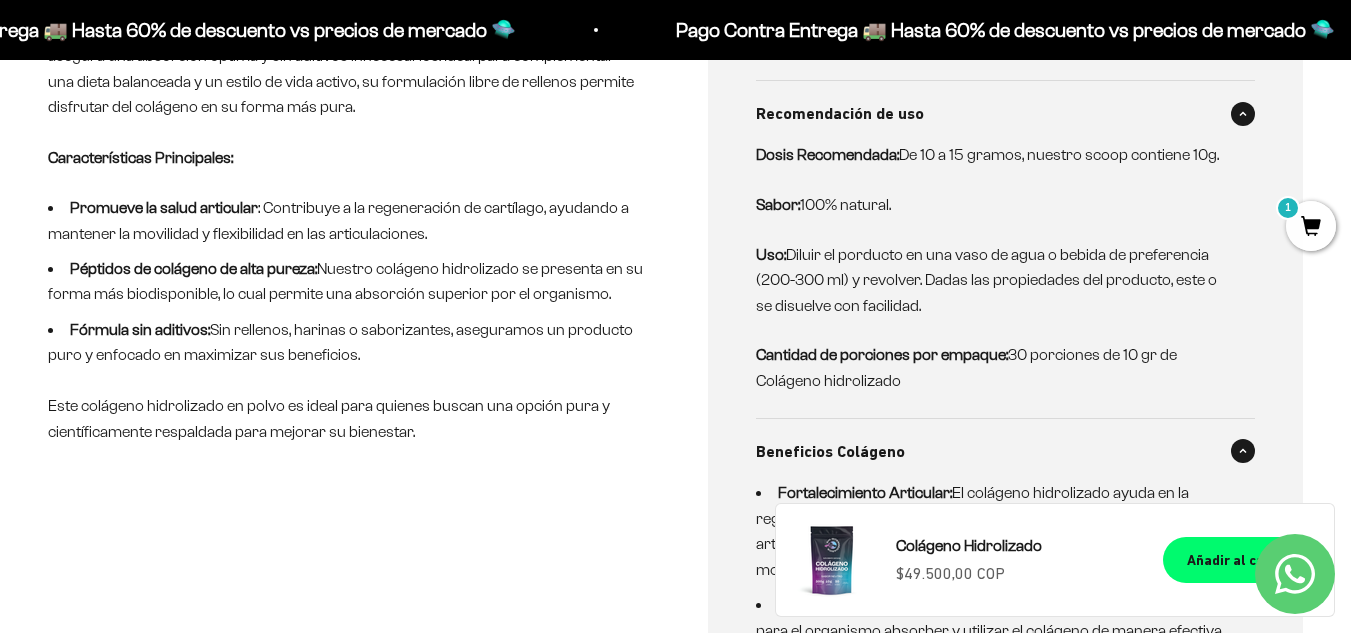scroll, scrollTop: 1140, scrollLeft: 0, axis: vertical 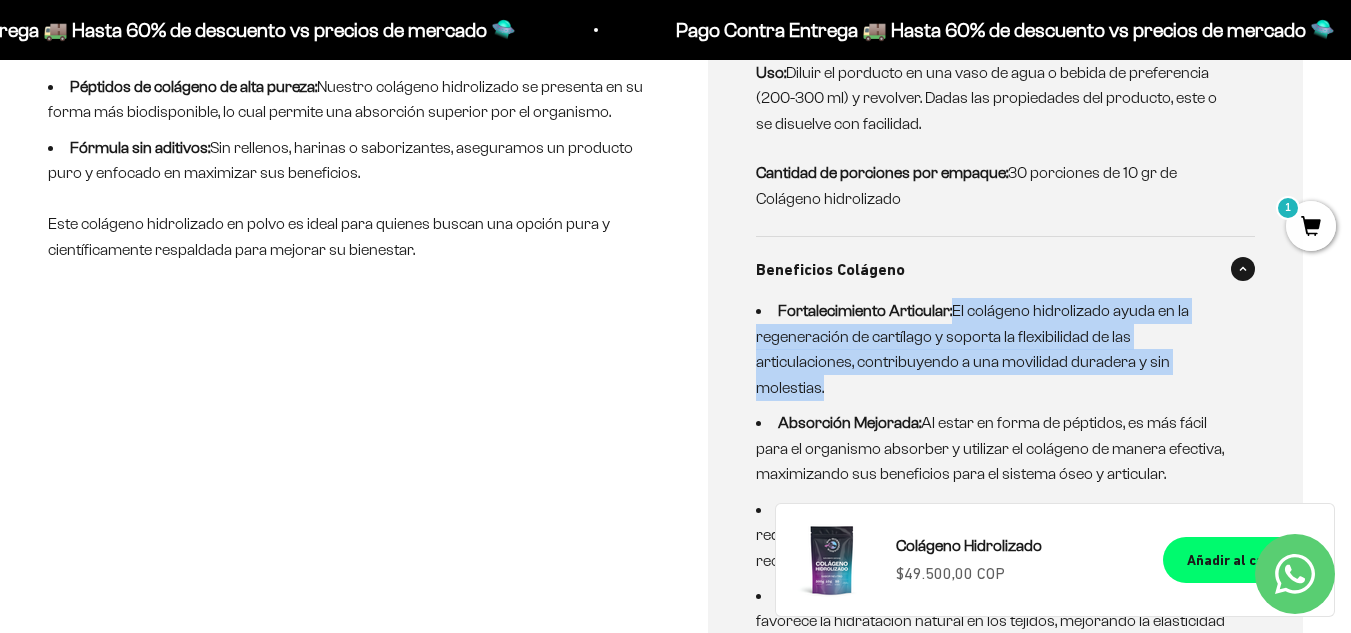 drag, startPoint x: 951, startPoint y: 314, endPoint x: 1204, endPoint y: 371, distance: 259.34146 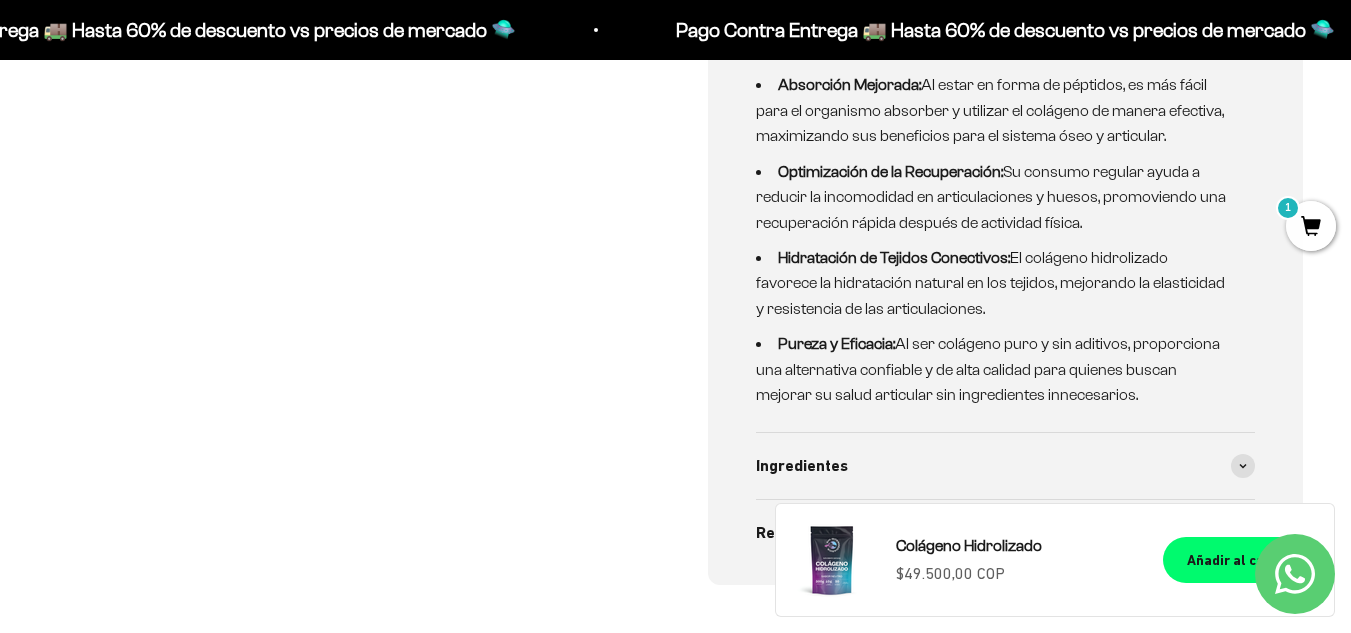 scroll, scrollTop: 1684, scrollLeft: 0, axis: vertical 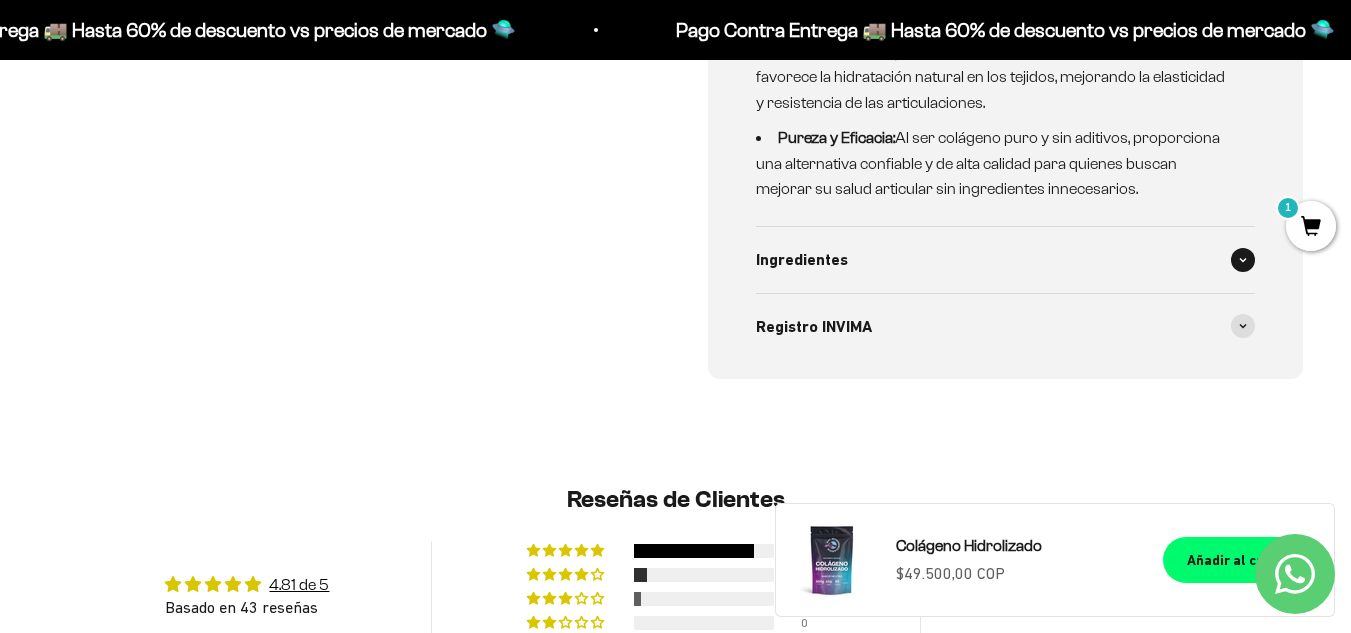 click on "Ingredientes" at bounding box center [1006, 260] 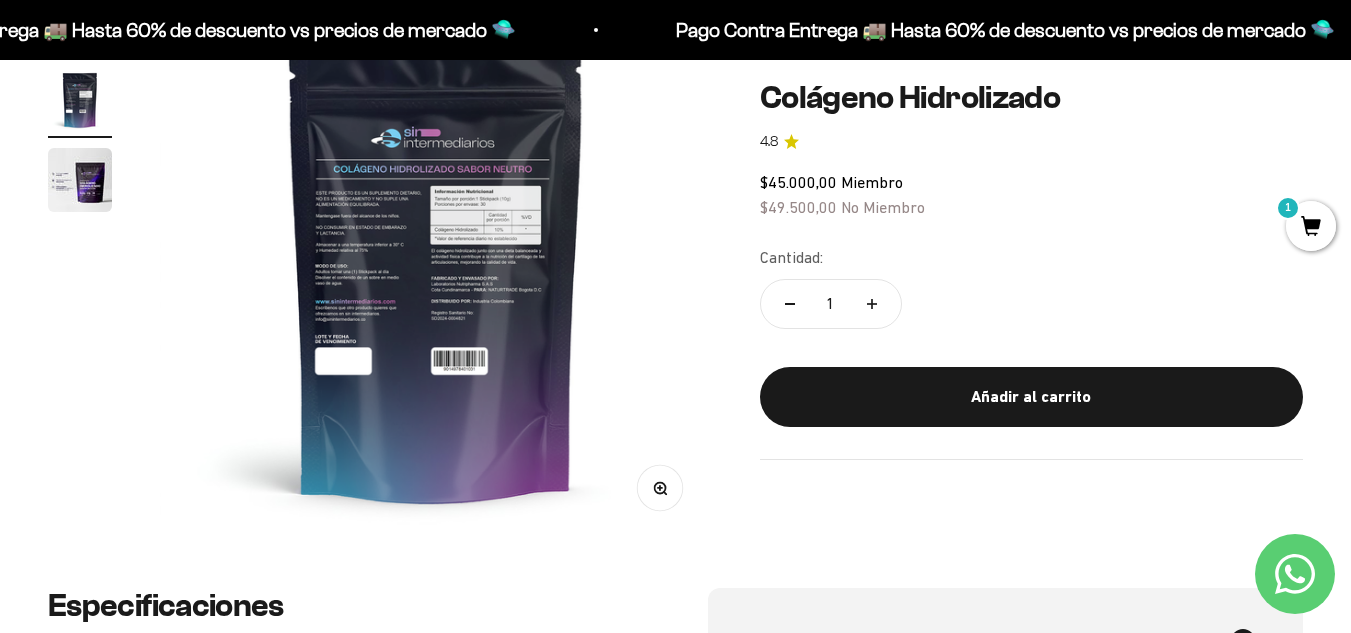 scroll, scrollTop: 0, scrollLeft: 0, axis: both 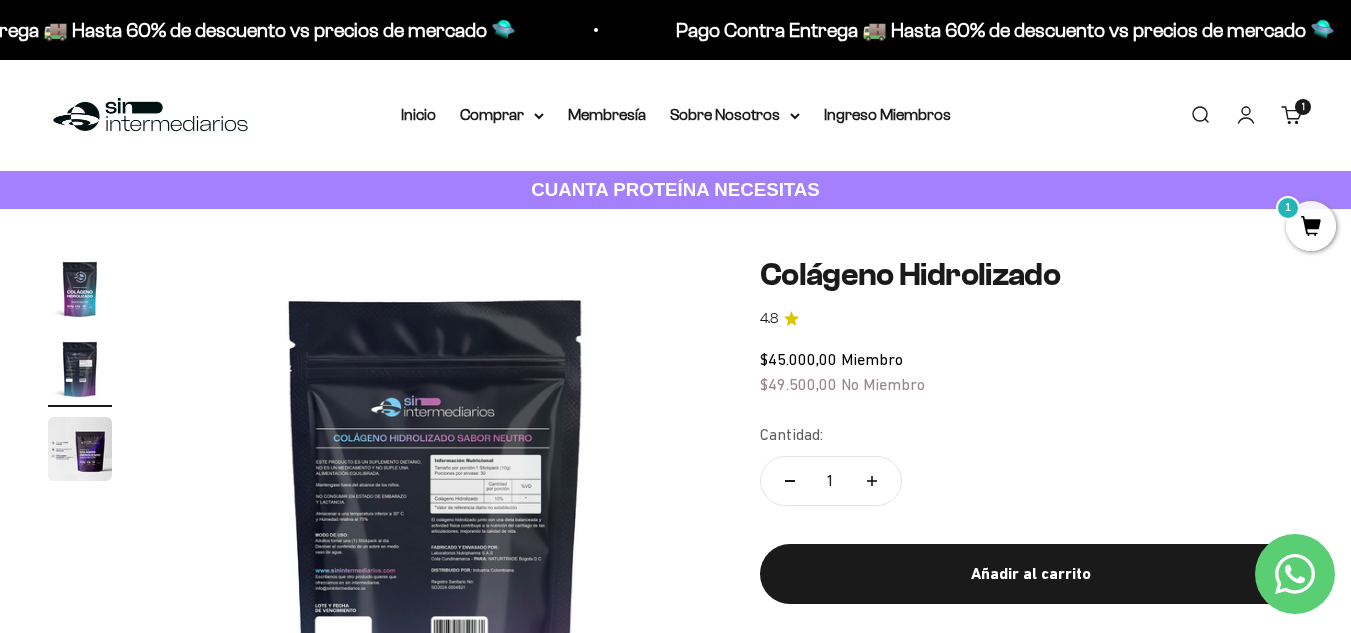 click at bounding box center [80, 369] 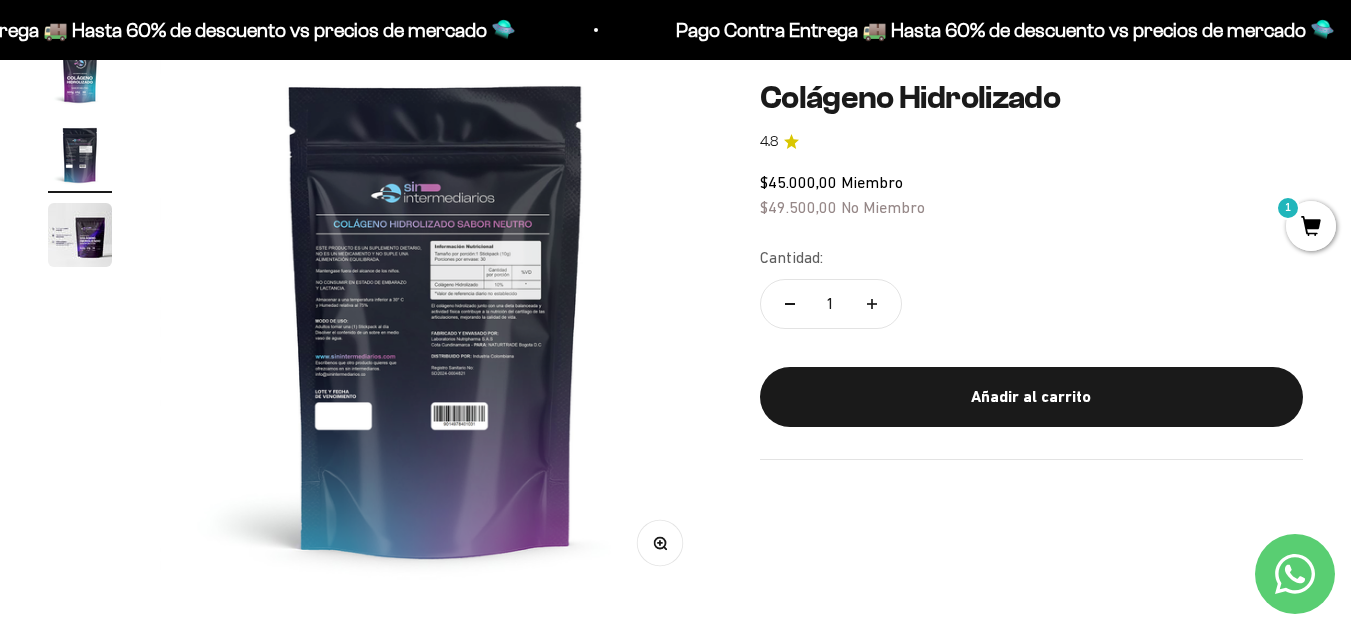 scroll, scrollTop: 215, scrollLeft: 0, axis: vertical 